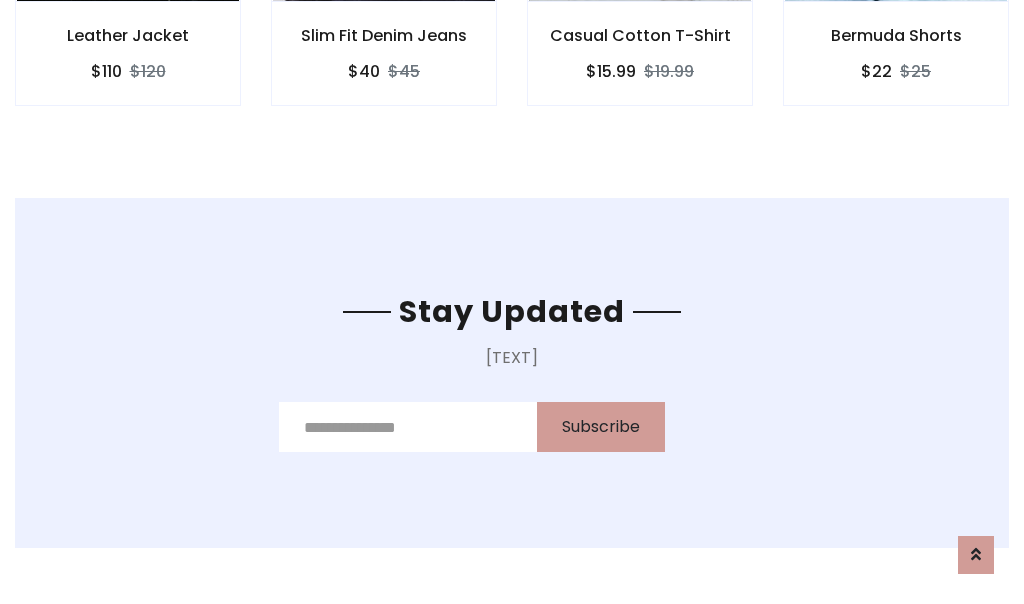 scroll, scrollTop: 0, scrollLeft: 0, axis: both 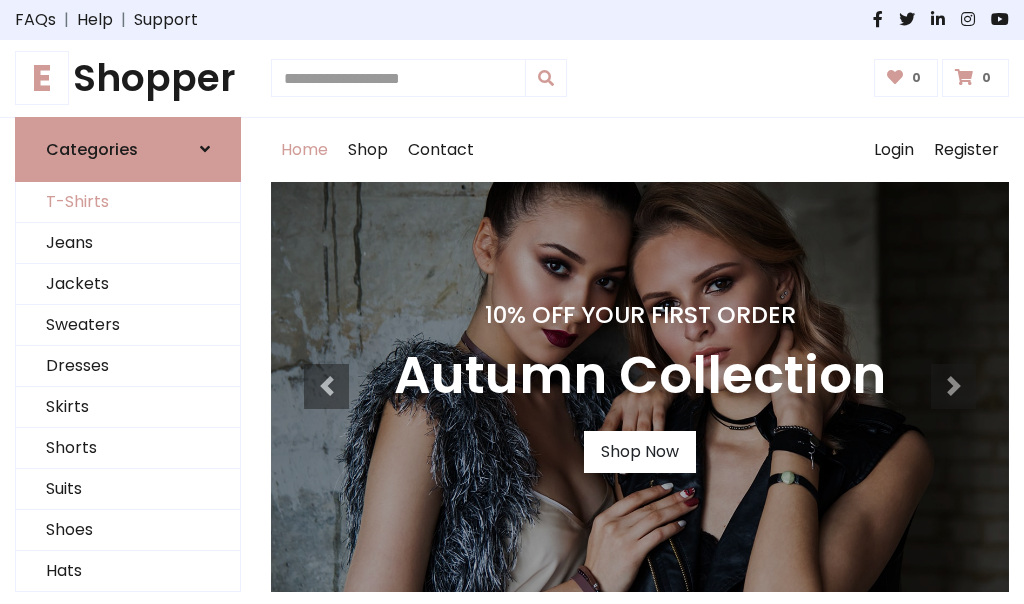 click on "T-Shirts" at bounding box center [128, 202] 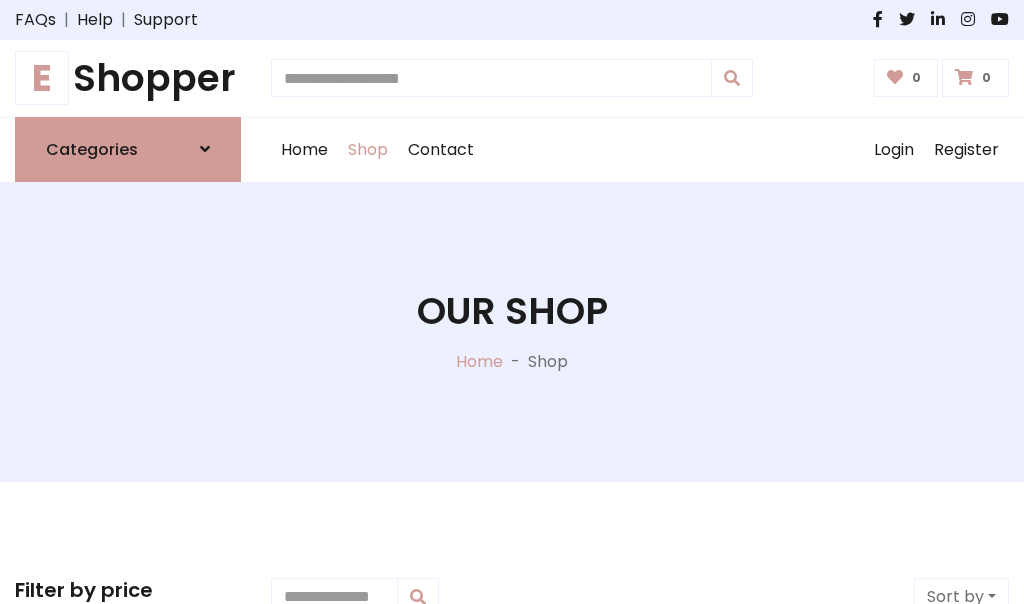 scroll, scrollTop: 485, scrollLeft: 0, axis: vertical 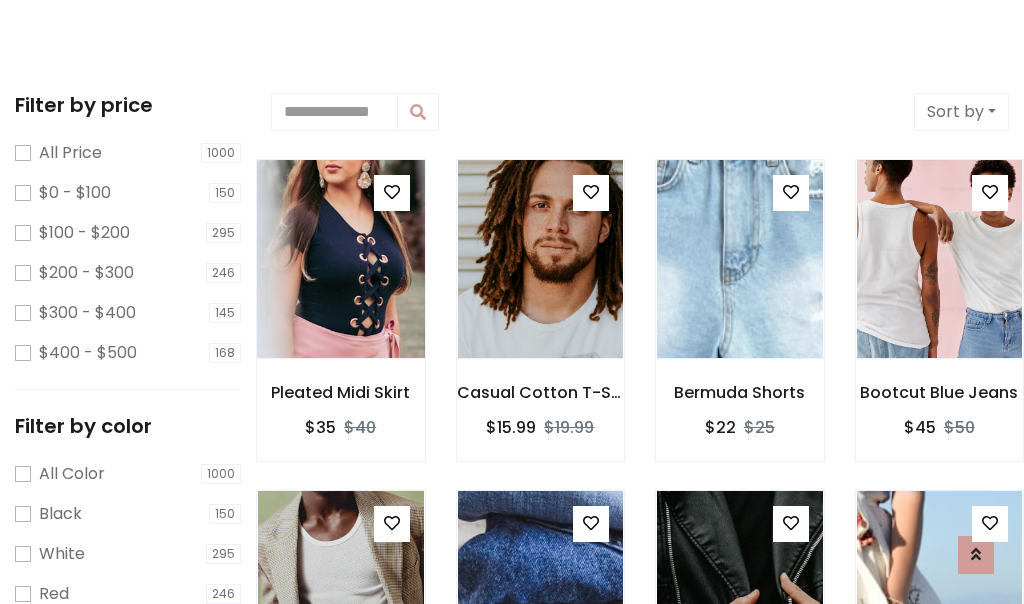 click at bounding box center (340, 259) 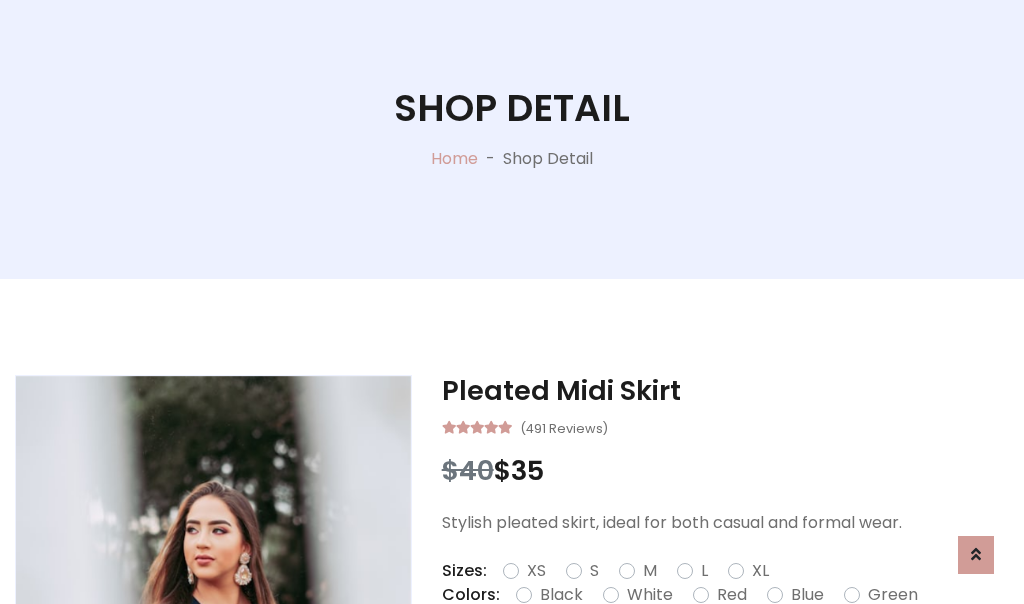 scroll, scrollTop: 365, scrollLeft: 0, axis: vertical 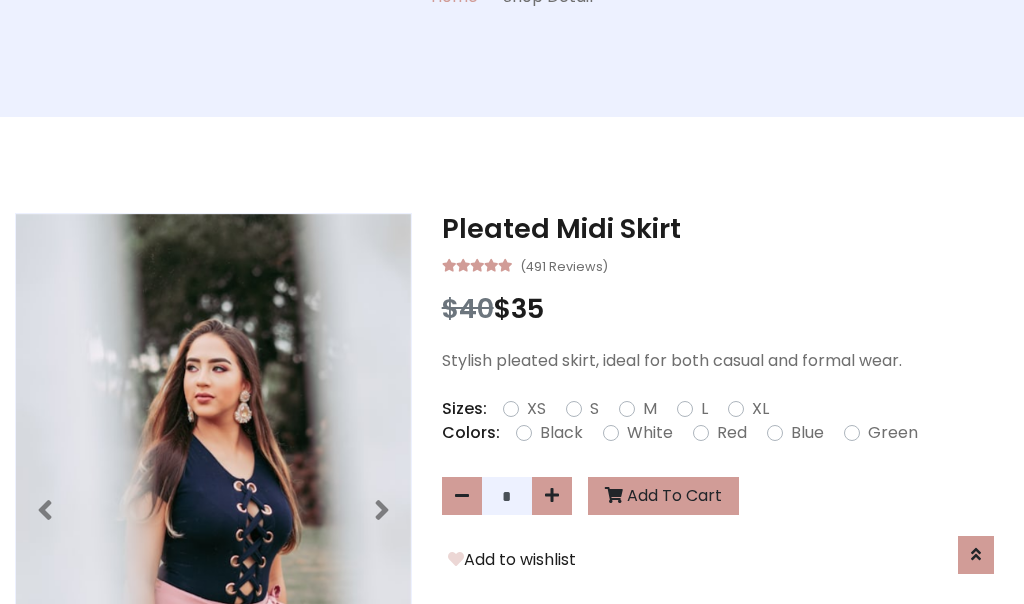 click on "XS" at bounding box center (536, 409) 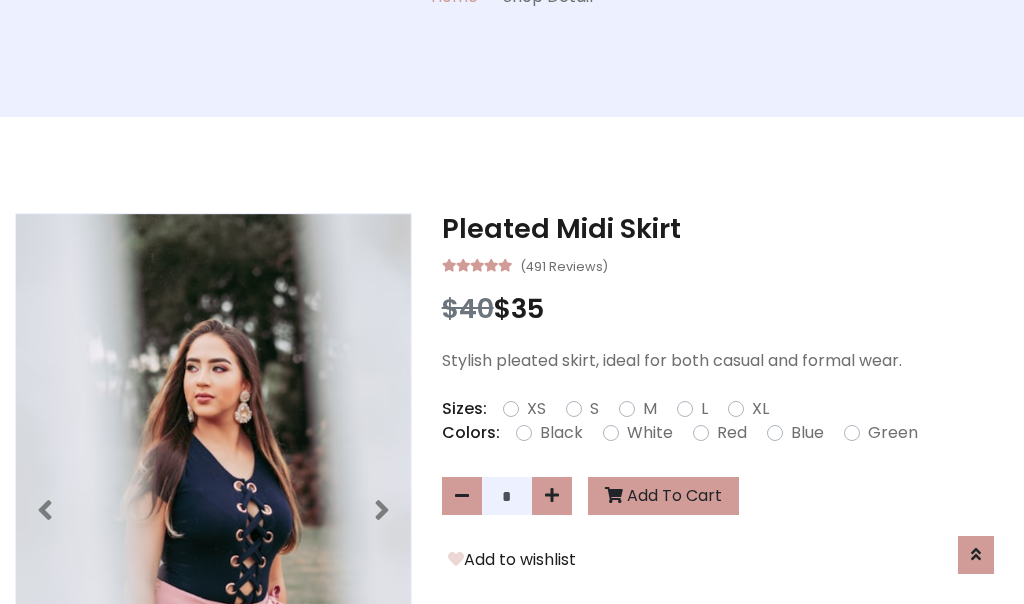 click on "White" at bounding box center [650, 433] 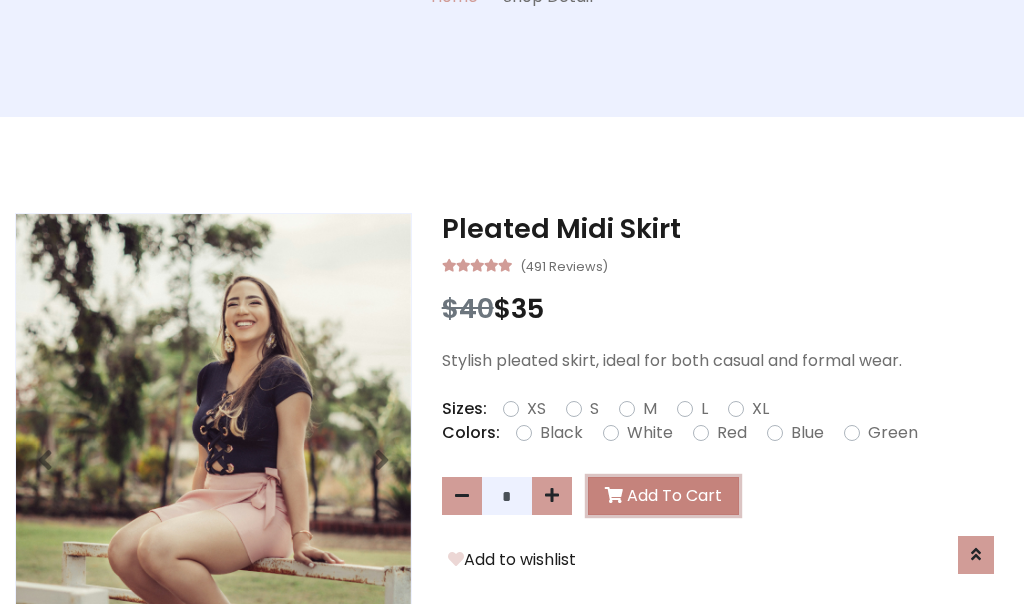 click on "Add To Cart" at bounding box center (663, 496) 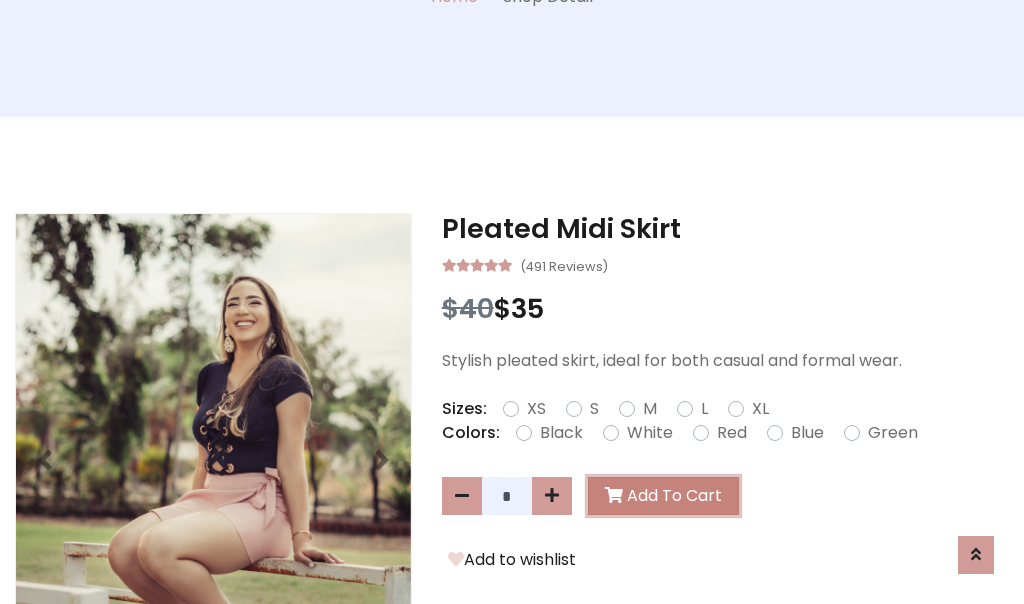scroll, scrollTop: 0, scrollLeft: 0, axis: both 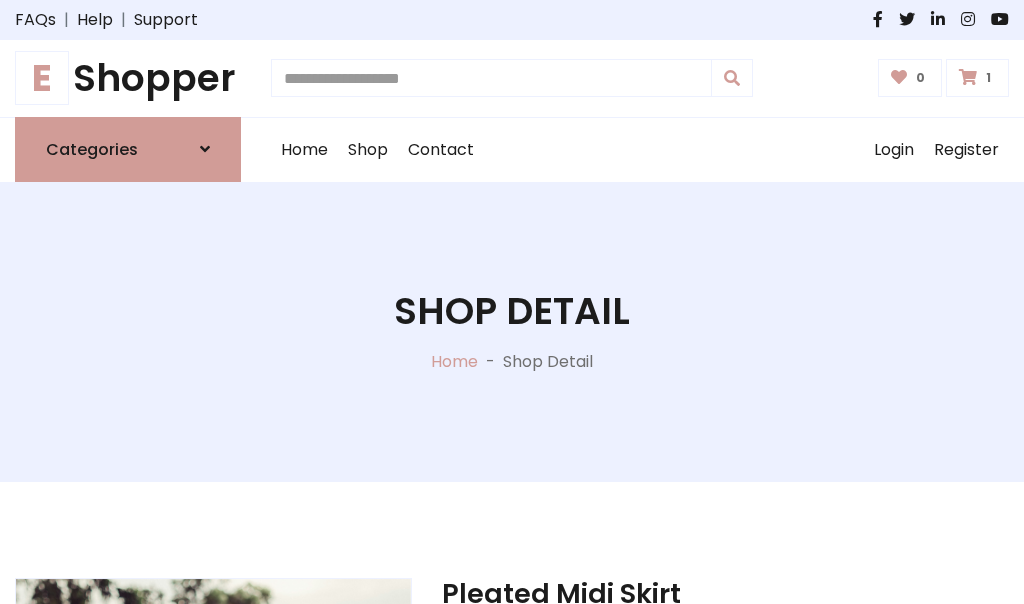 click at bounding box center [968, 77] 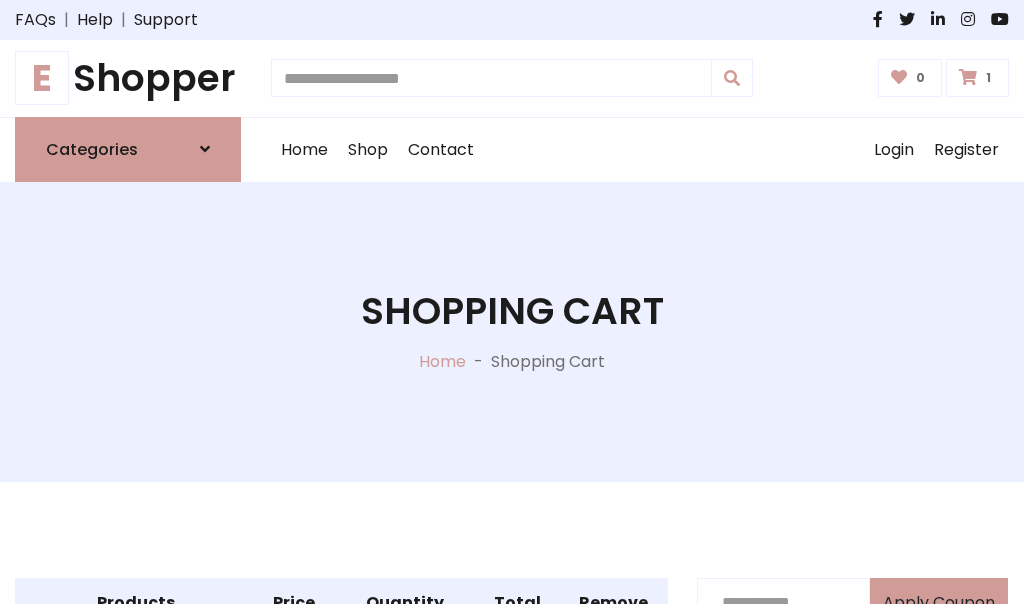 scroll, scrollTop: 468, scrollLeft: 0, axis: vertical 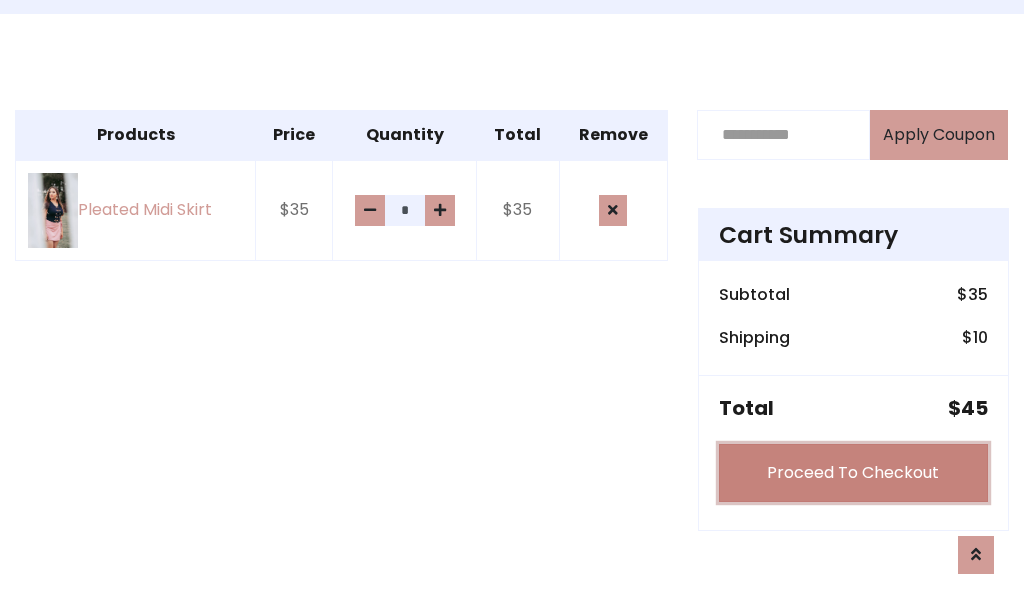 click on "Proceed To Checkout" at bounding box center [853, 473] 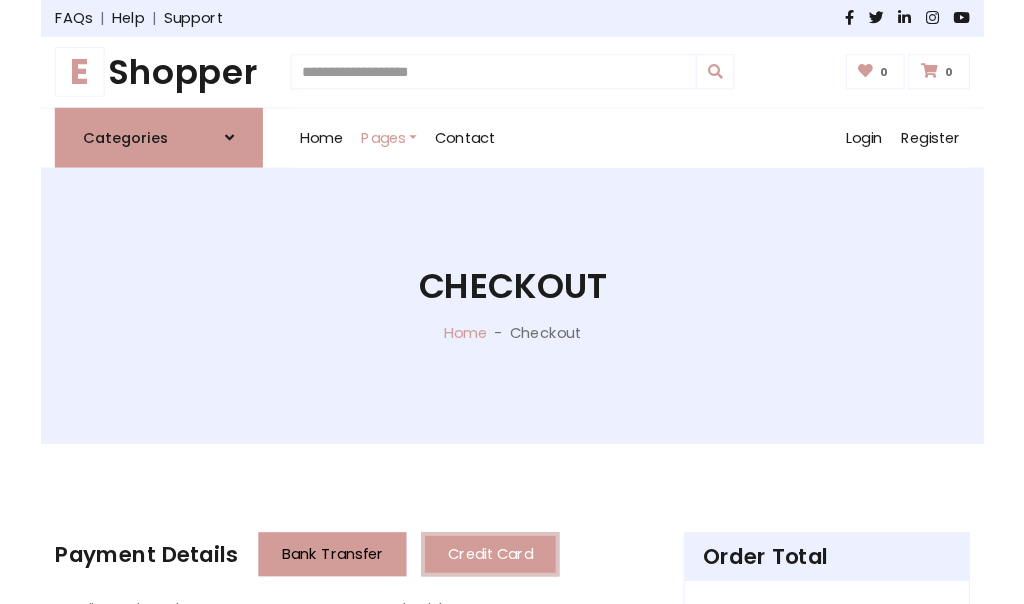 scroll, scrollTop: 0, scrollLeft: 0, axis: both 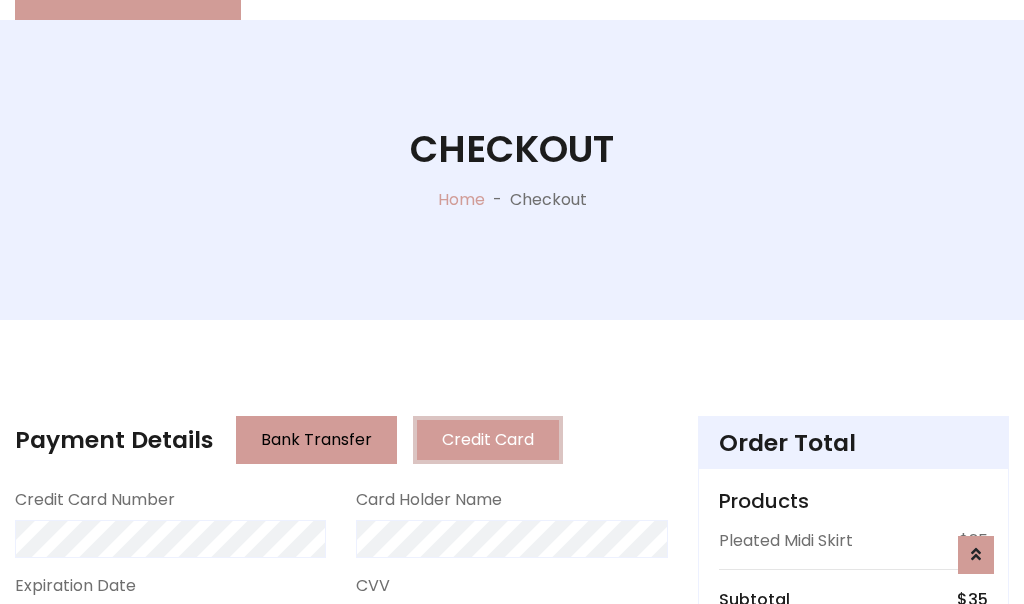 click on "Go to shipping" at bounding box center (853, 856) 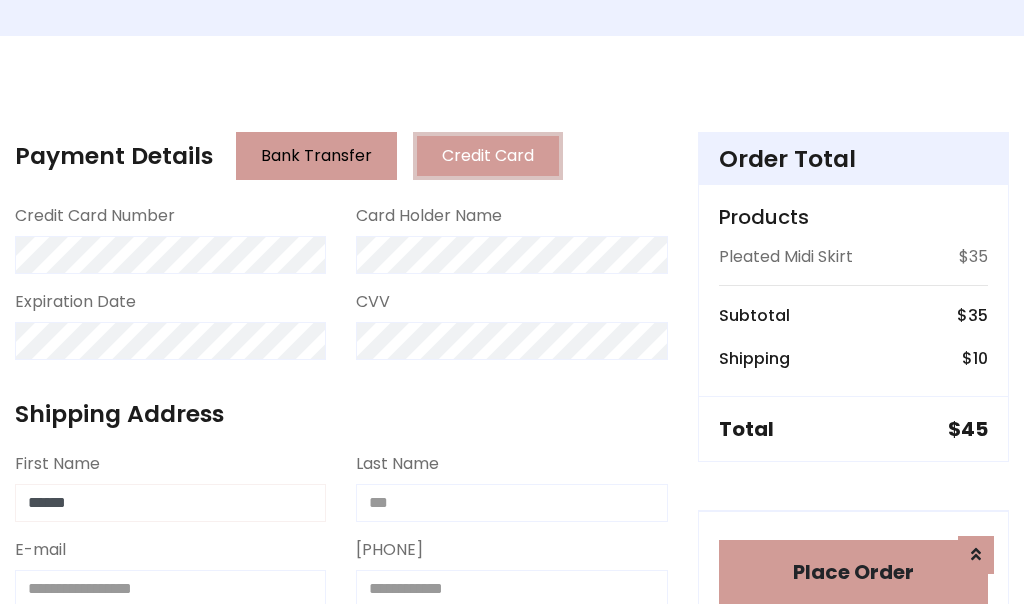 type on "******" 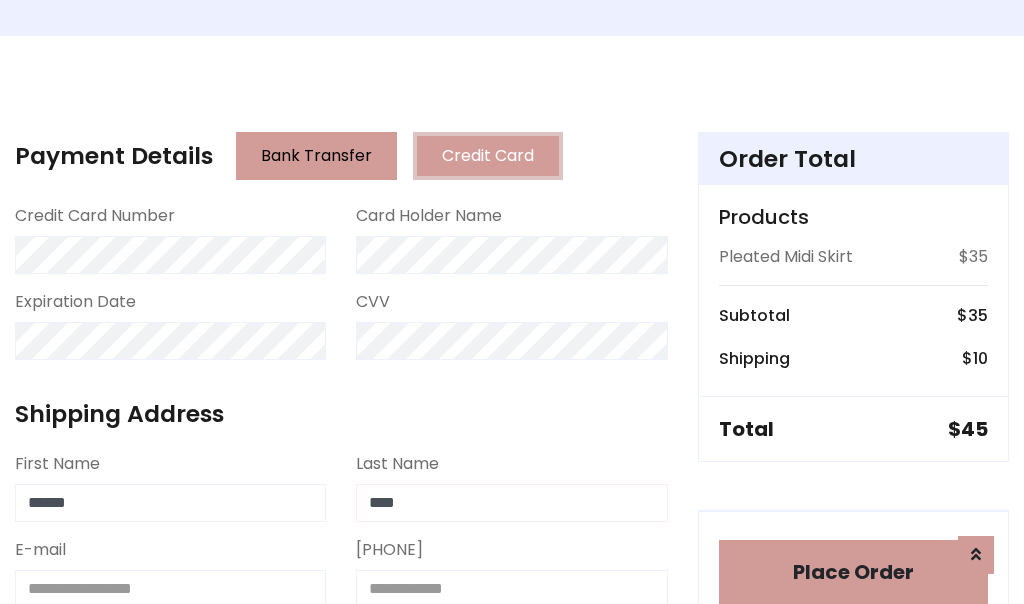 type on "****" 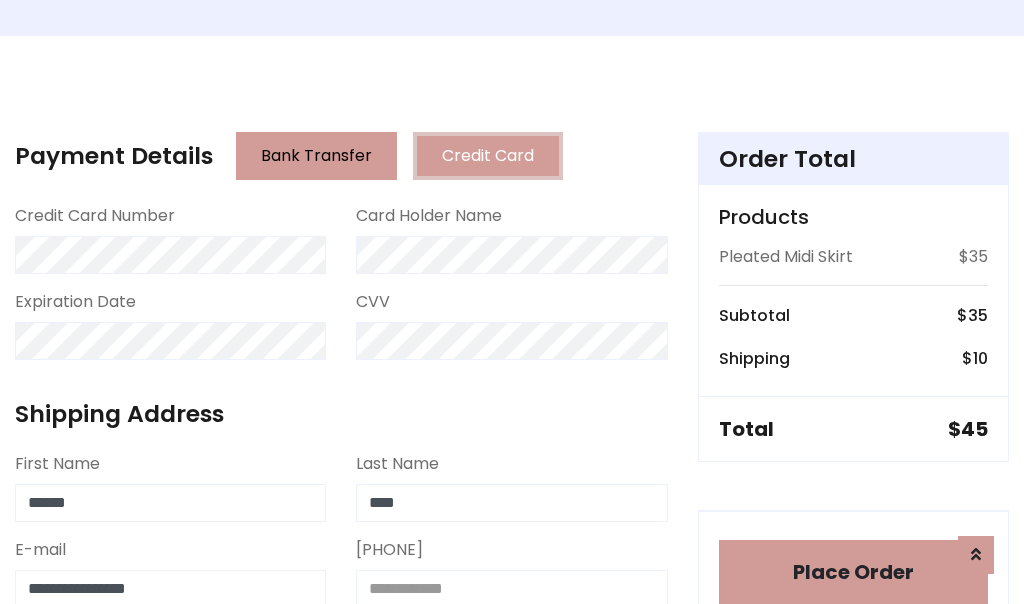 scroll, scrollTop: 450, scrollLeft: 0, axis: vertical 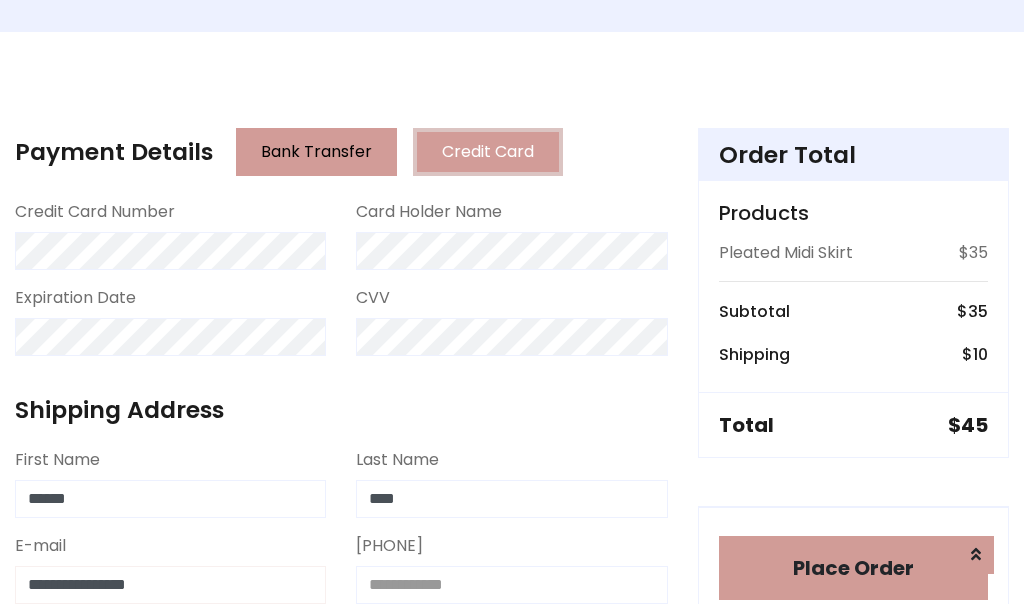 type on "**********" 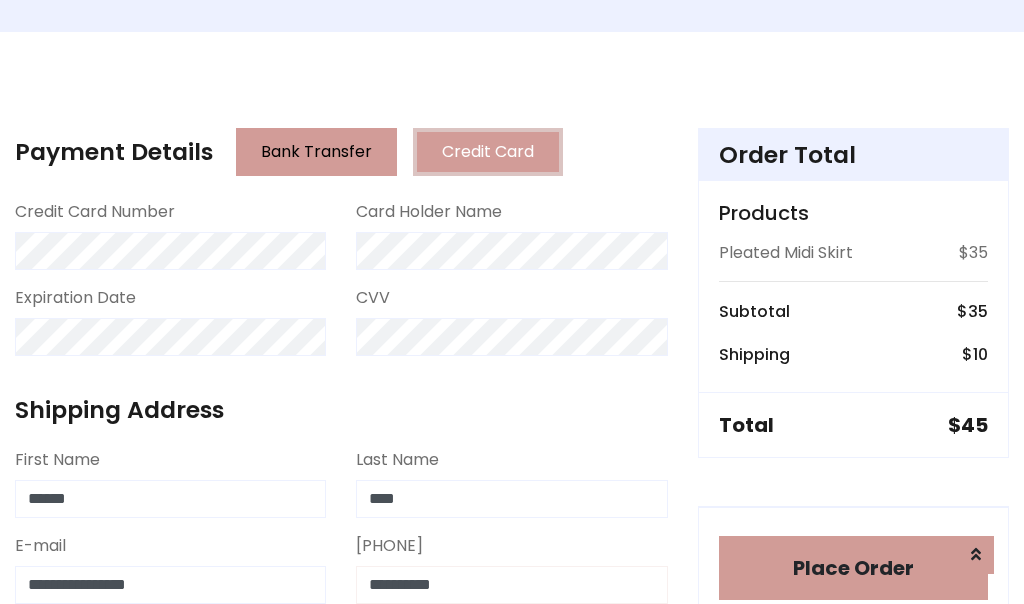 type on "**********" 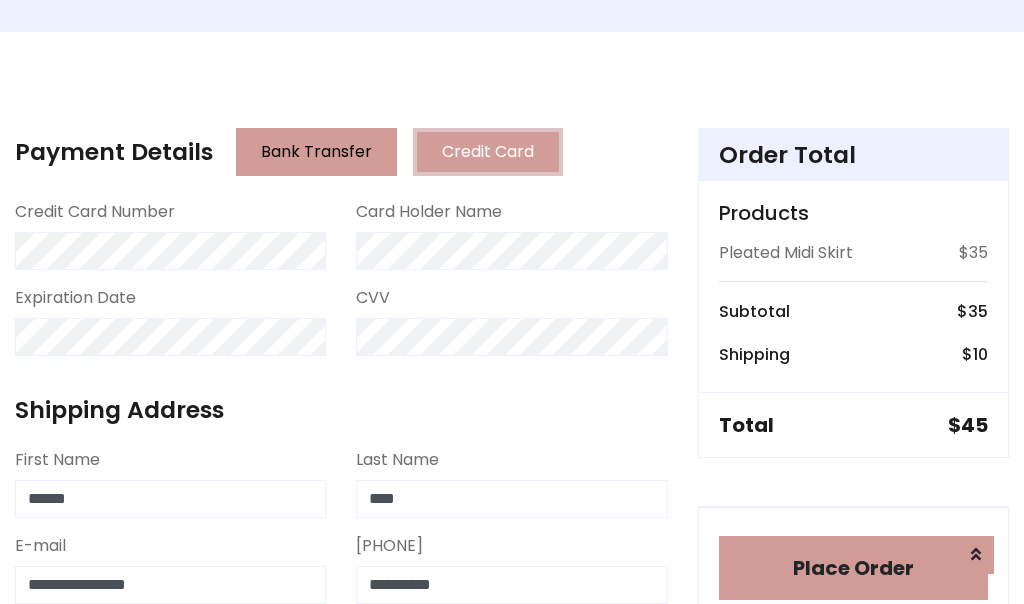 scroll, scrollTop: 819, scrollLeft: 0, axis: vertical 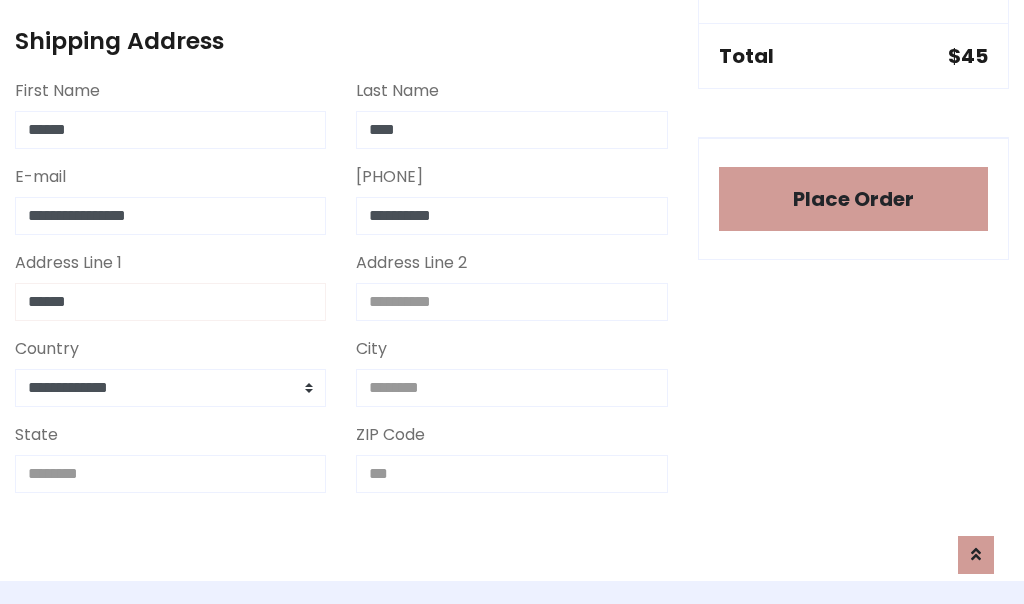 type on "******" 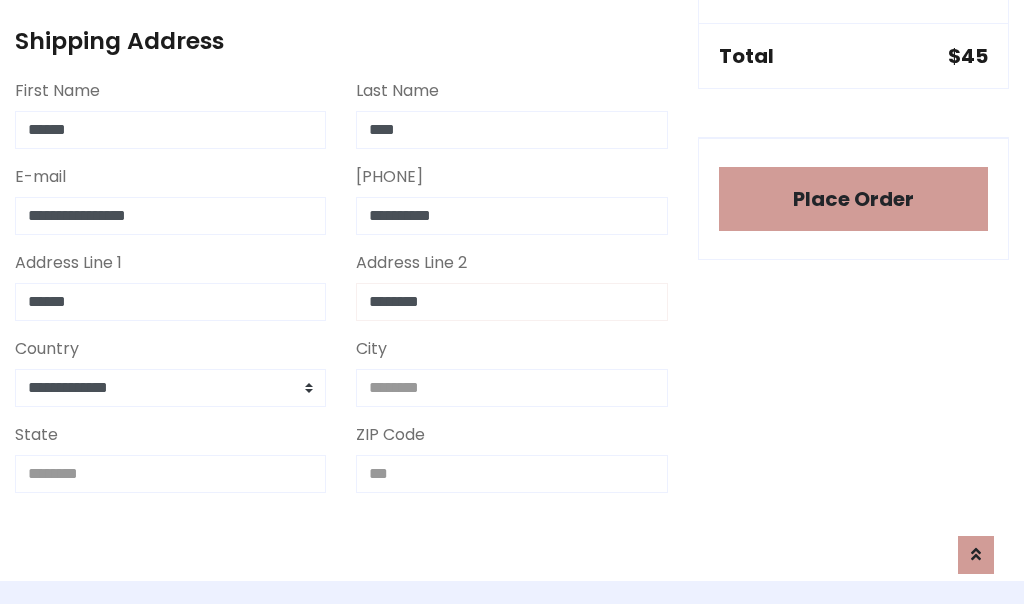 type on "********" 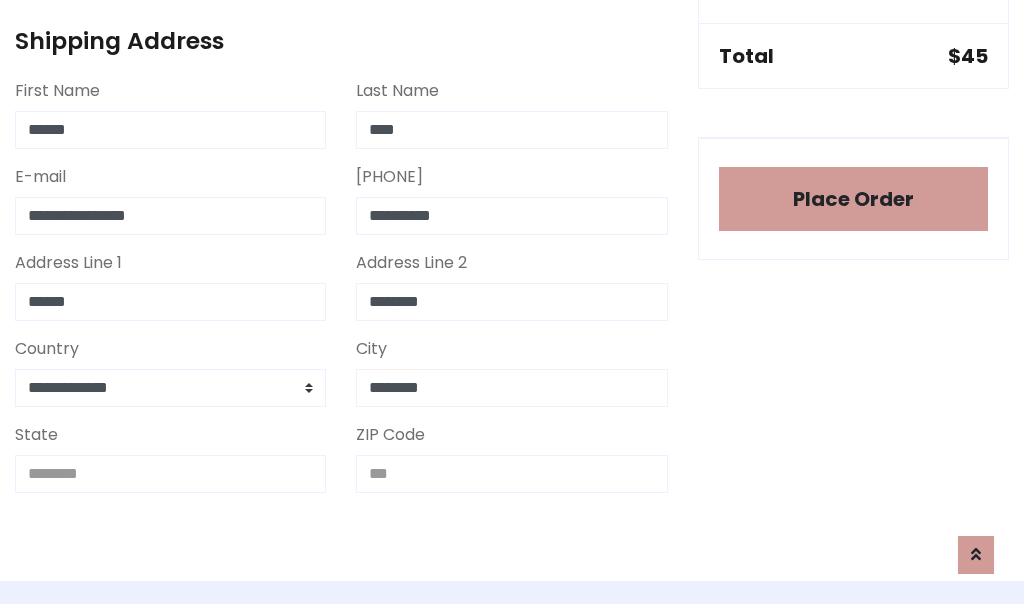 type on "********" 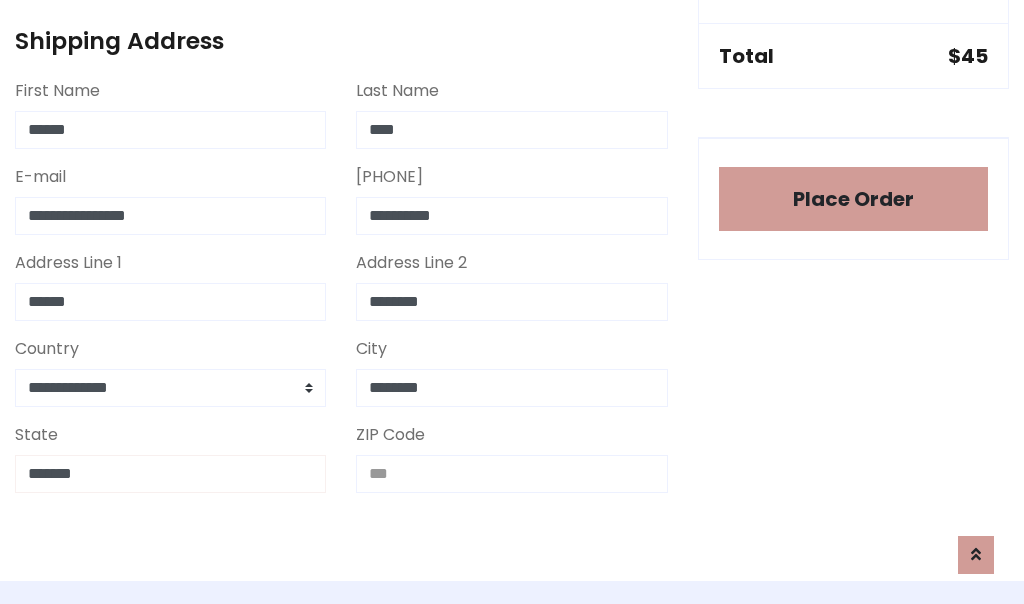 type on "*******" 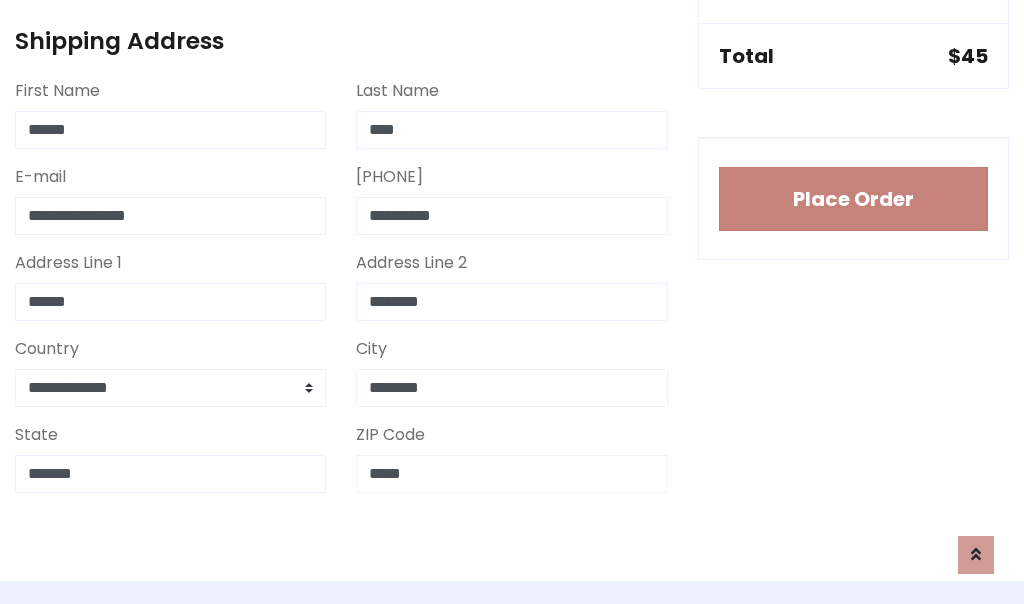 type on "*****" 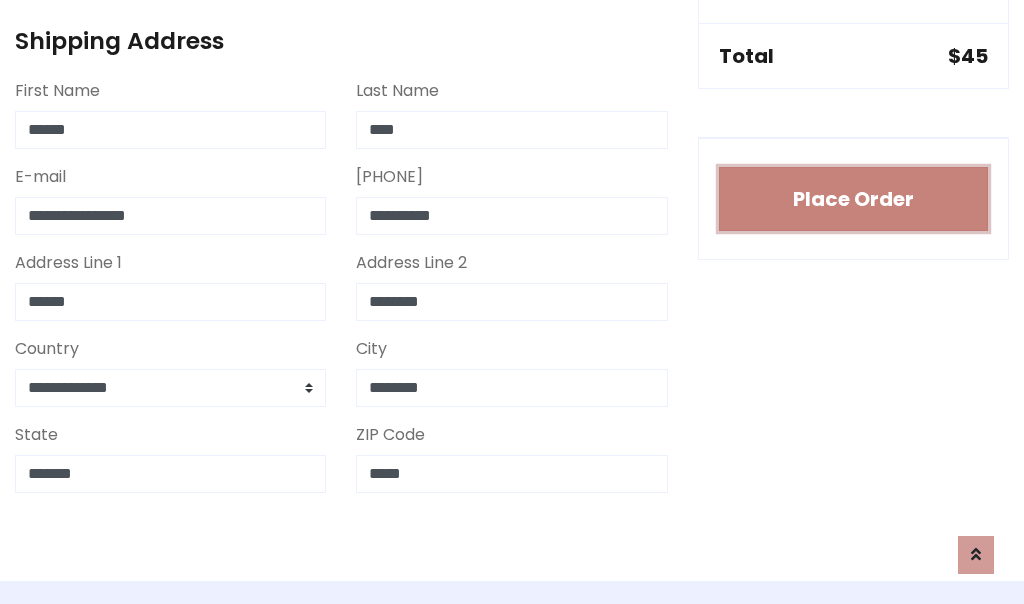 click on "Place Order" at bounding box center (853, 199) 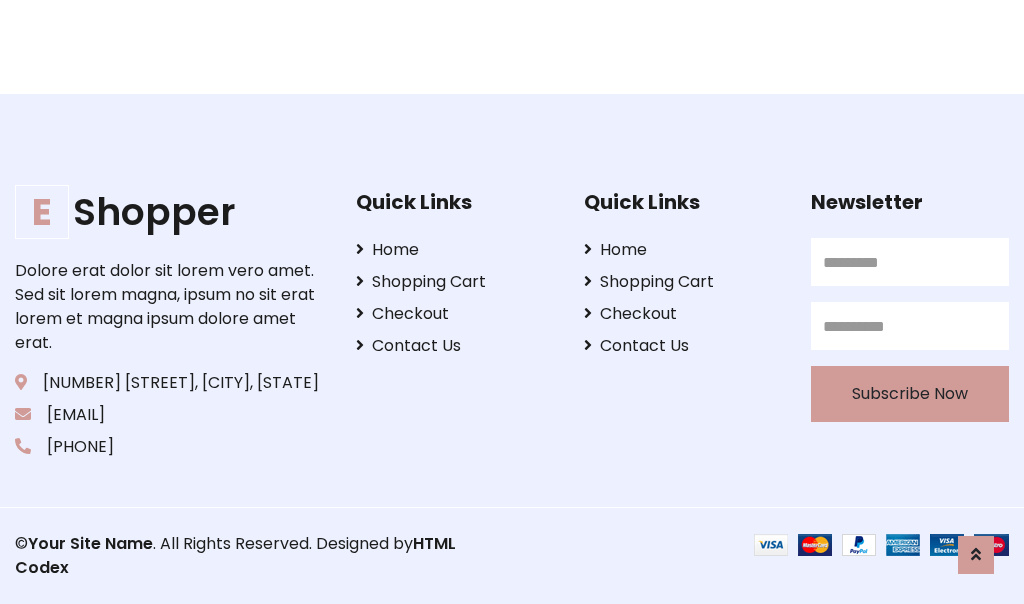 scroll, scrollTop: 0, scrollLeft: 0, axis: both 